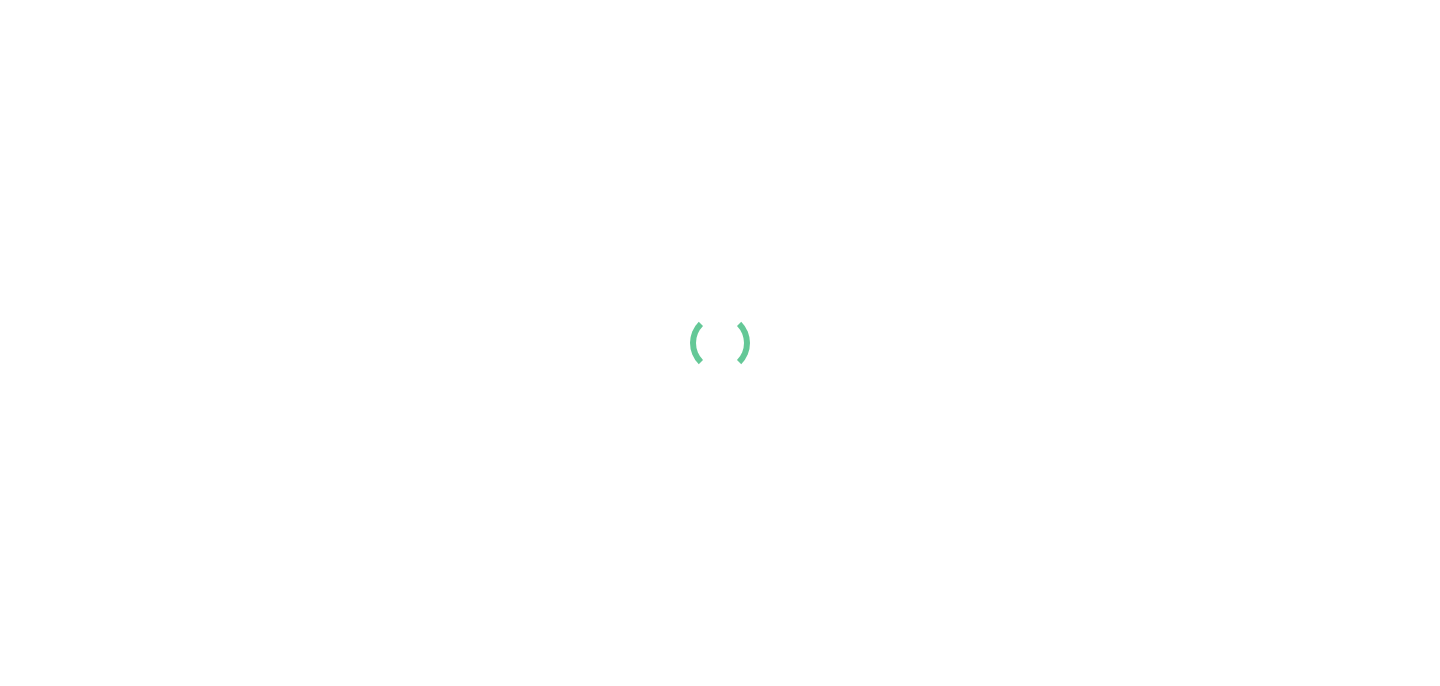 scroll, scrollTop: 0, scrollLeft: 0, axis: both 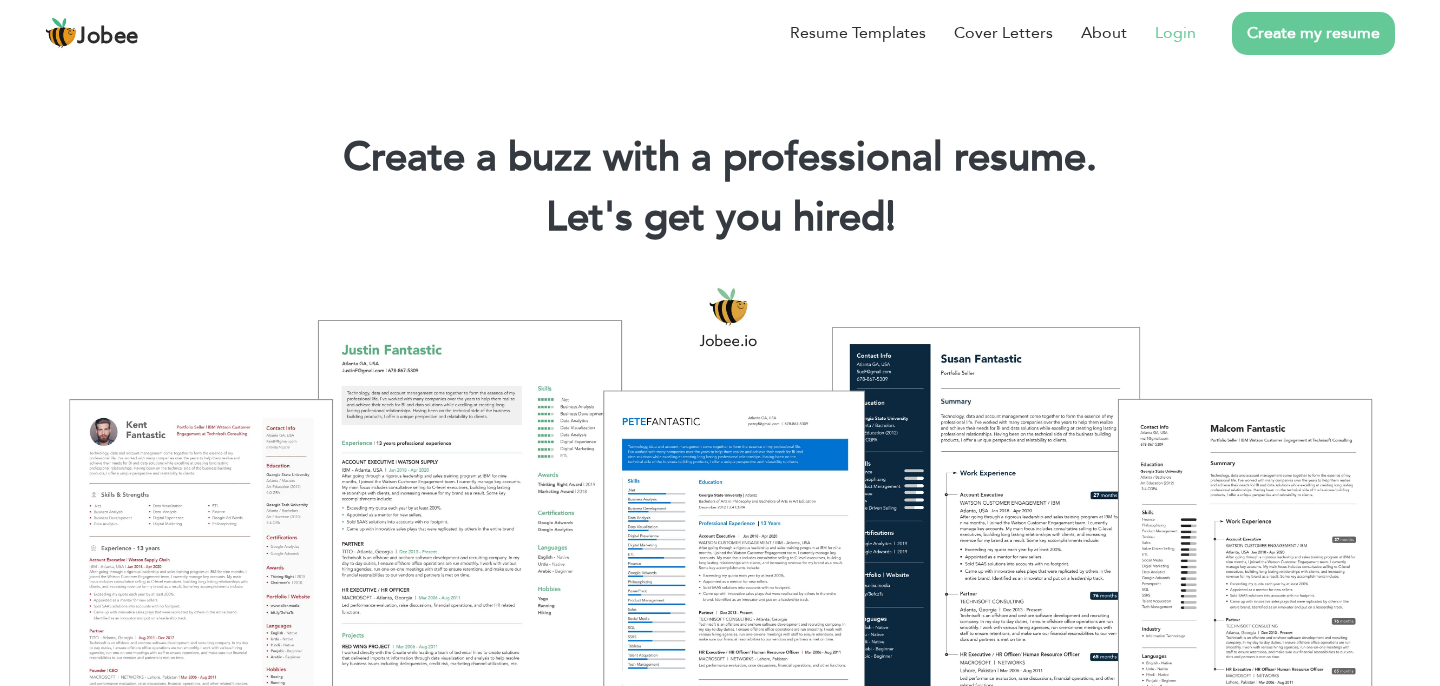 click on "Login" at bounding box center [1175, 33] 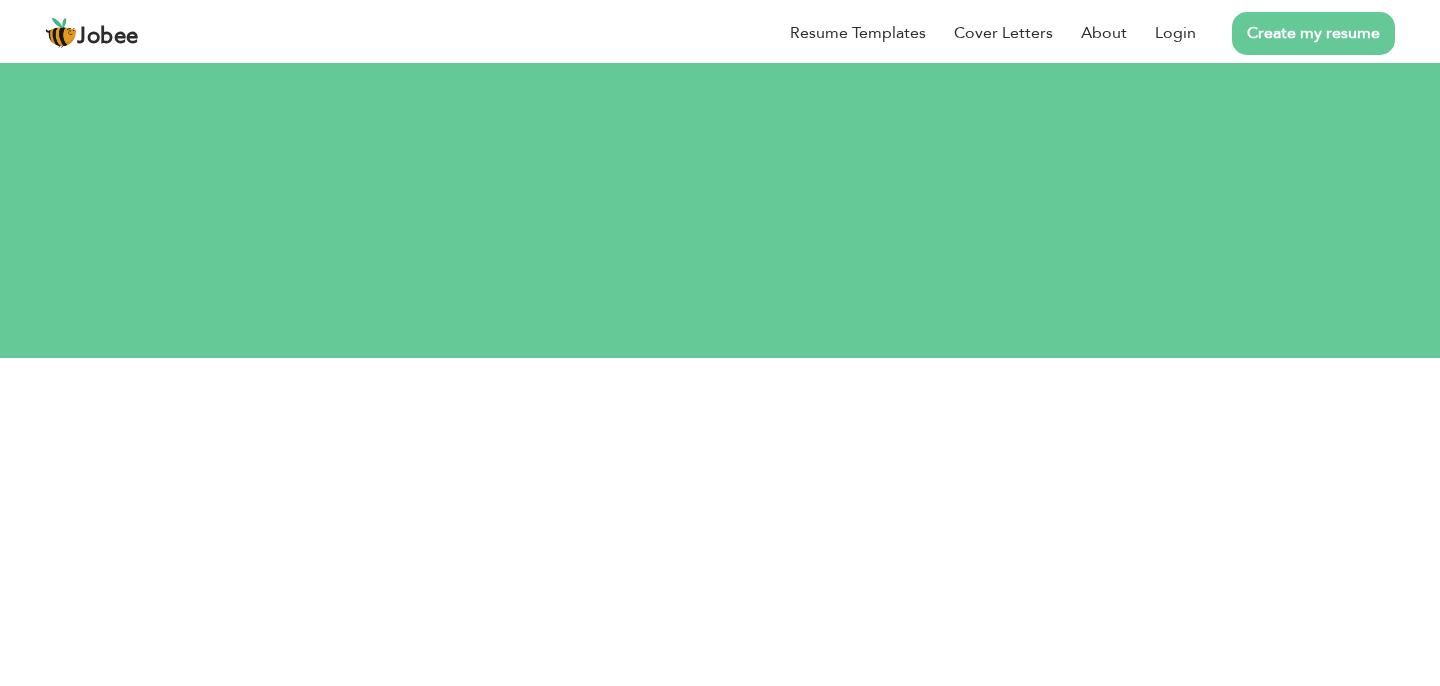 scroll, scrollTop: 0, scrollLeft: 0, axis: both 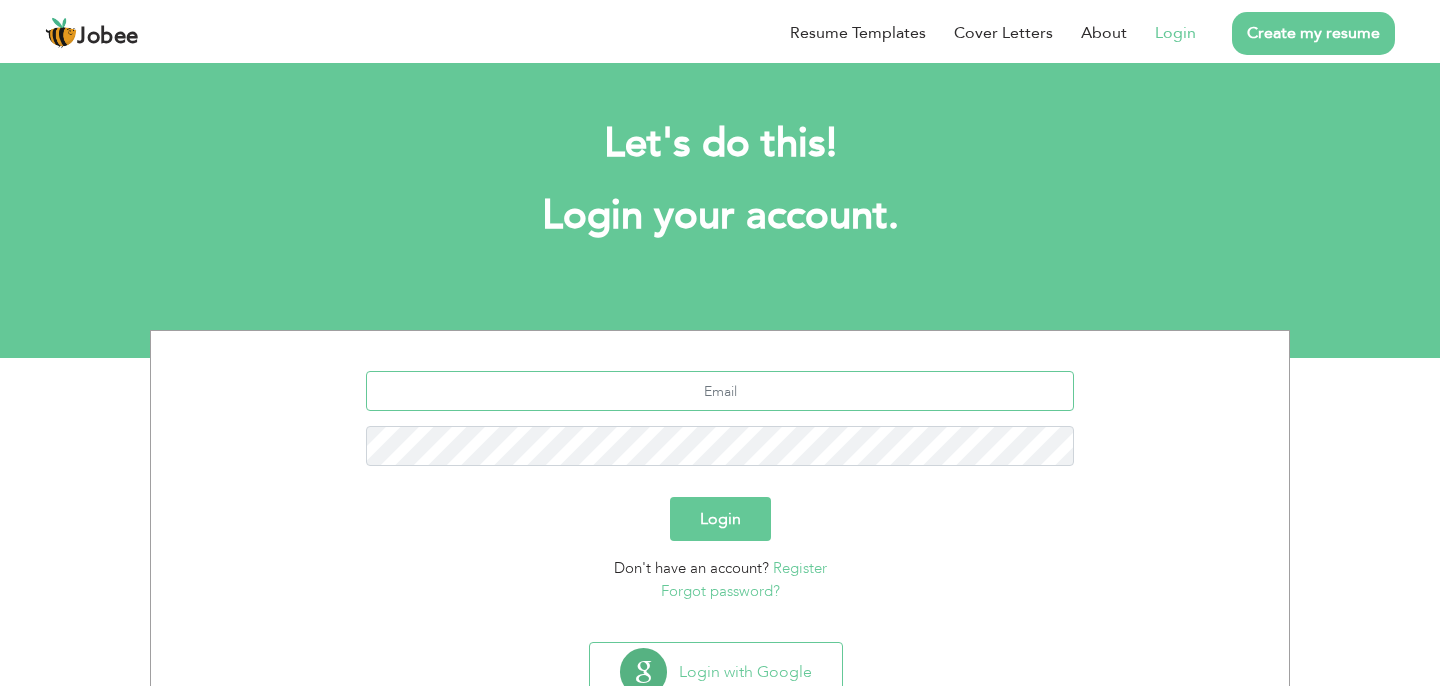 click at bounding box center [720, 391] 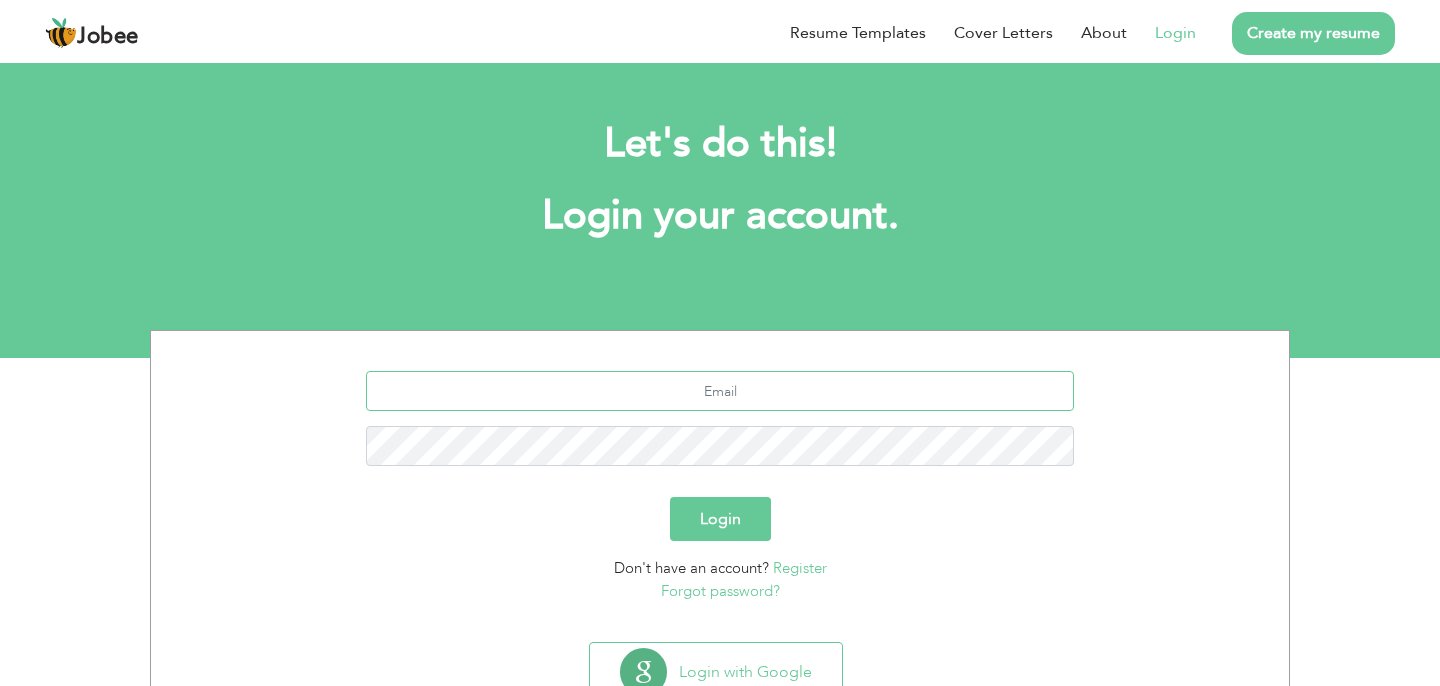 type on "[EMAIL_ADDRESS][DOMAIN_NAME]" 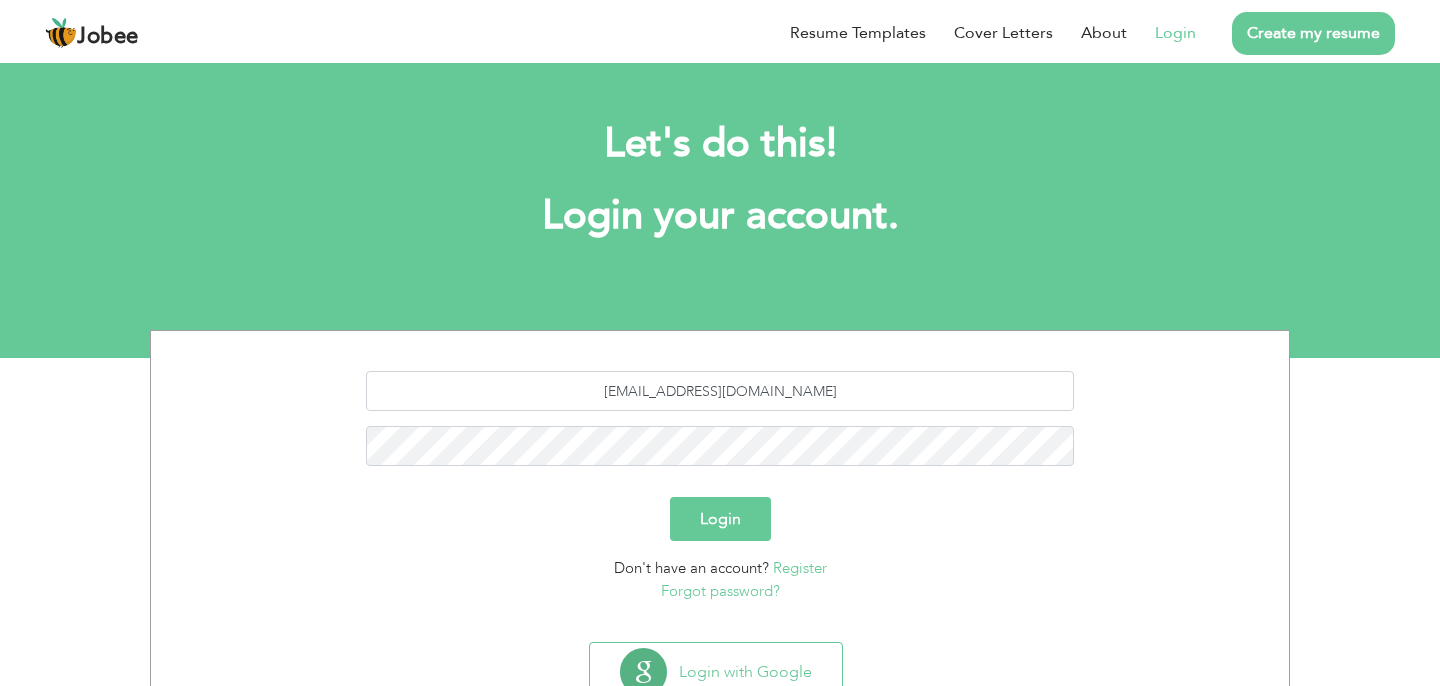click on "Login" at bounding box center [720, 519] 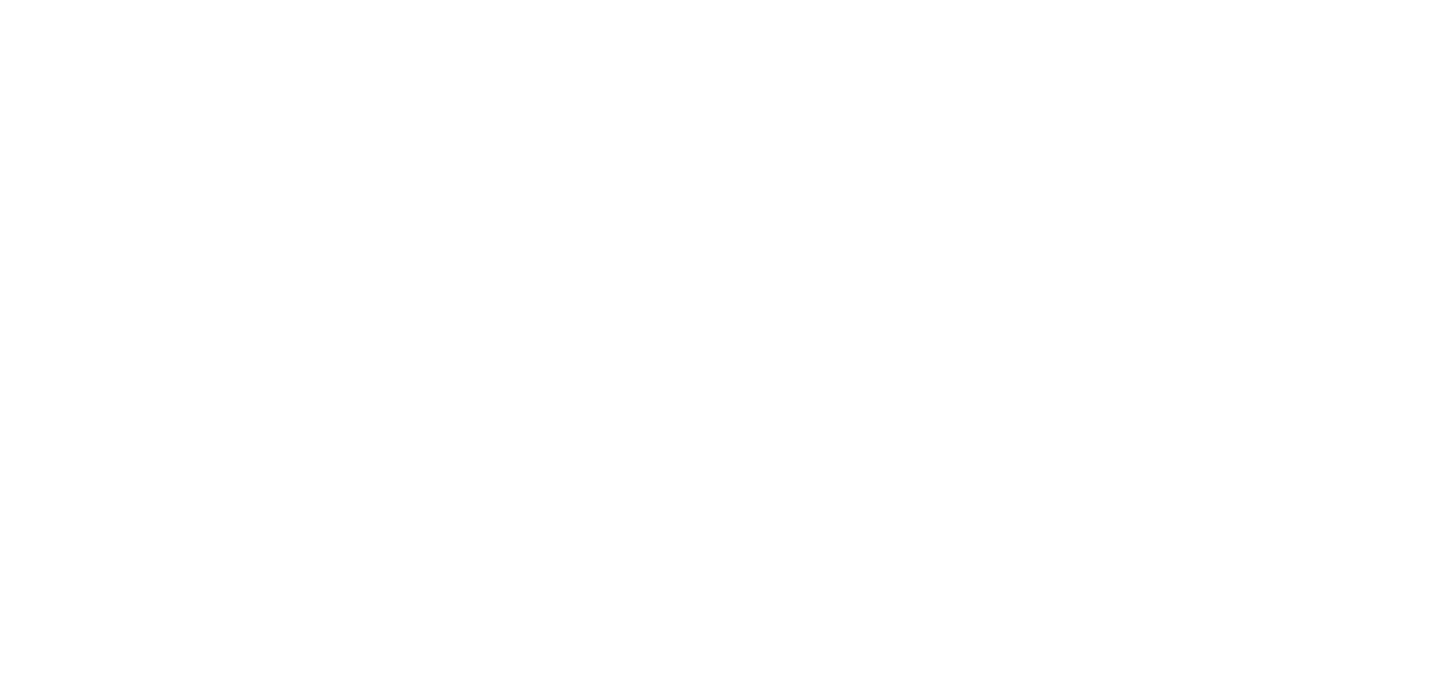 scroll, scrollTop: 0, scrollLeft: 0, axis: both 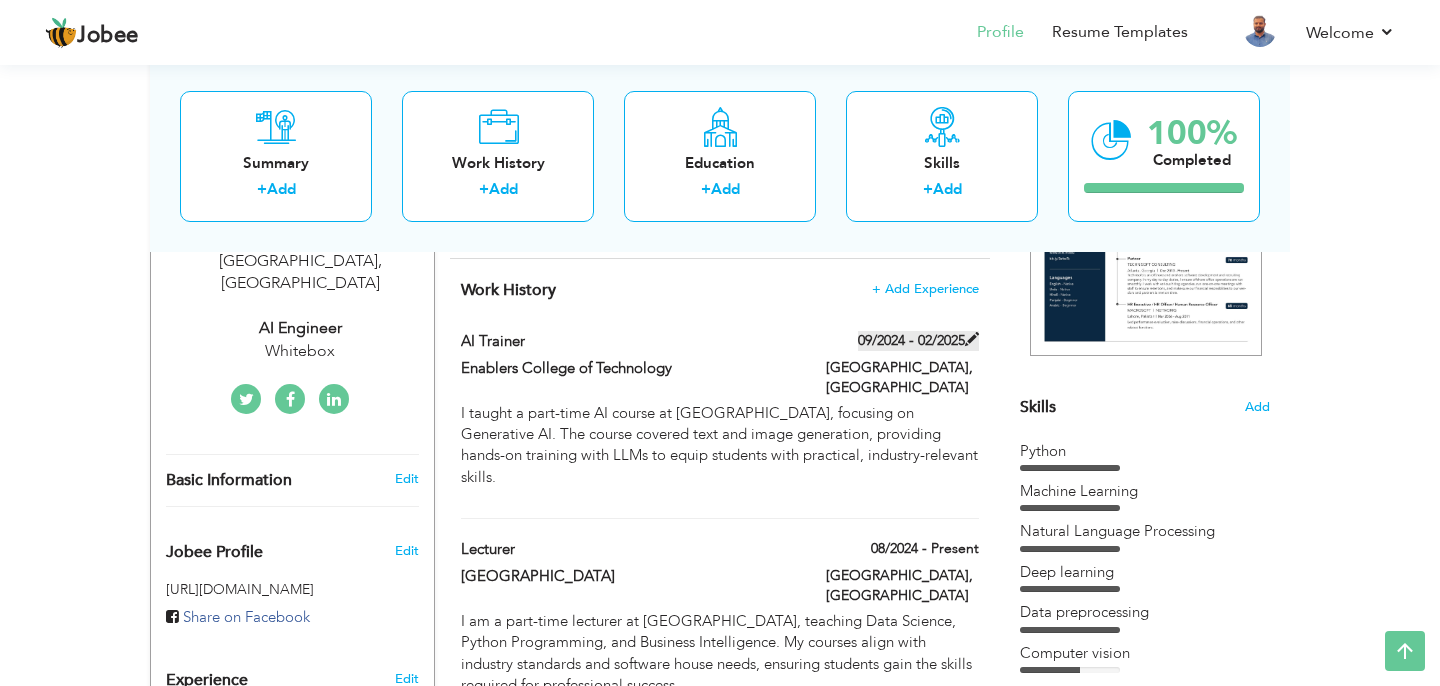 click at bounding box center (972, 339) 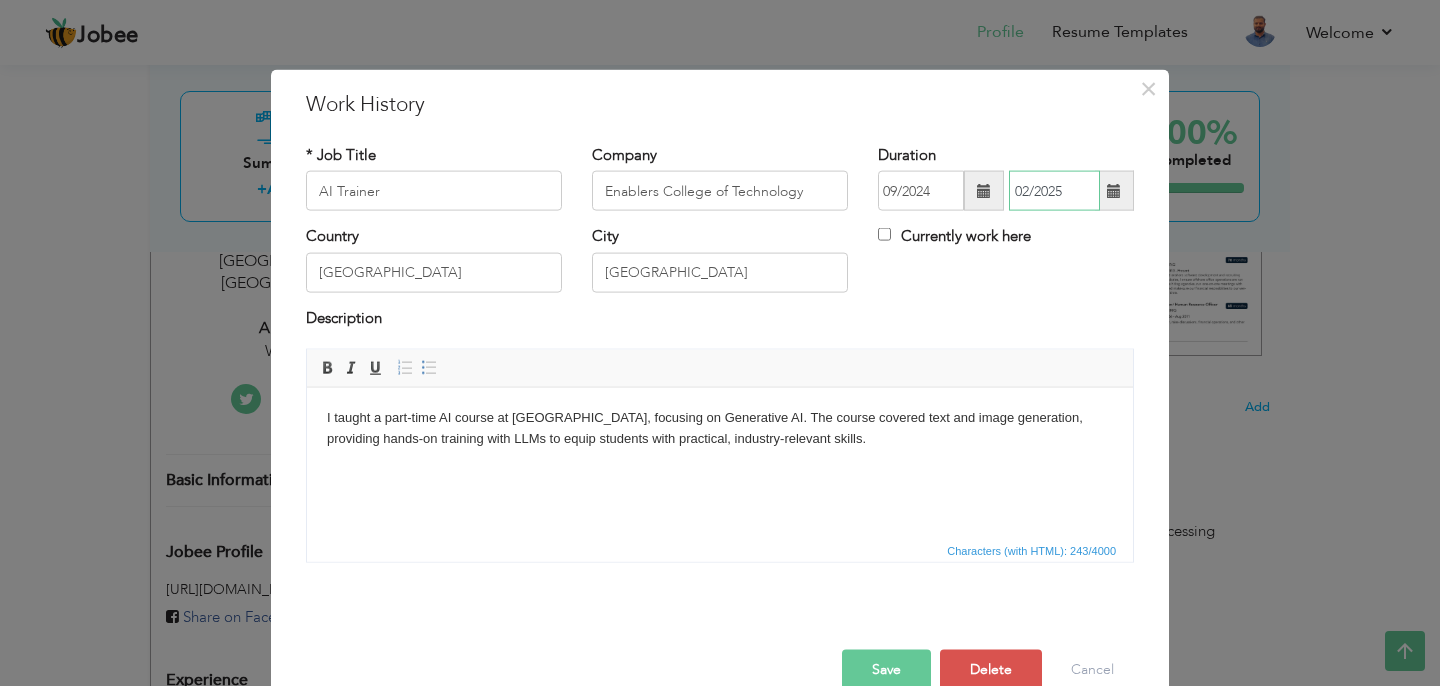 click on "02/2025" at bounding box center (1054, 191) 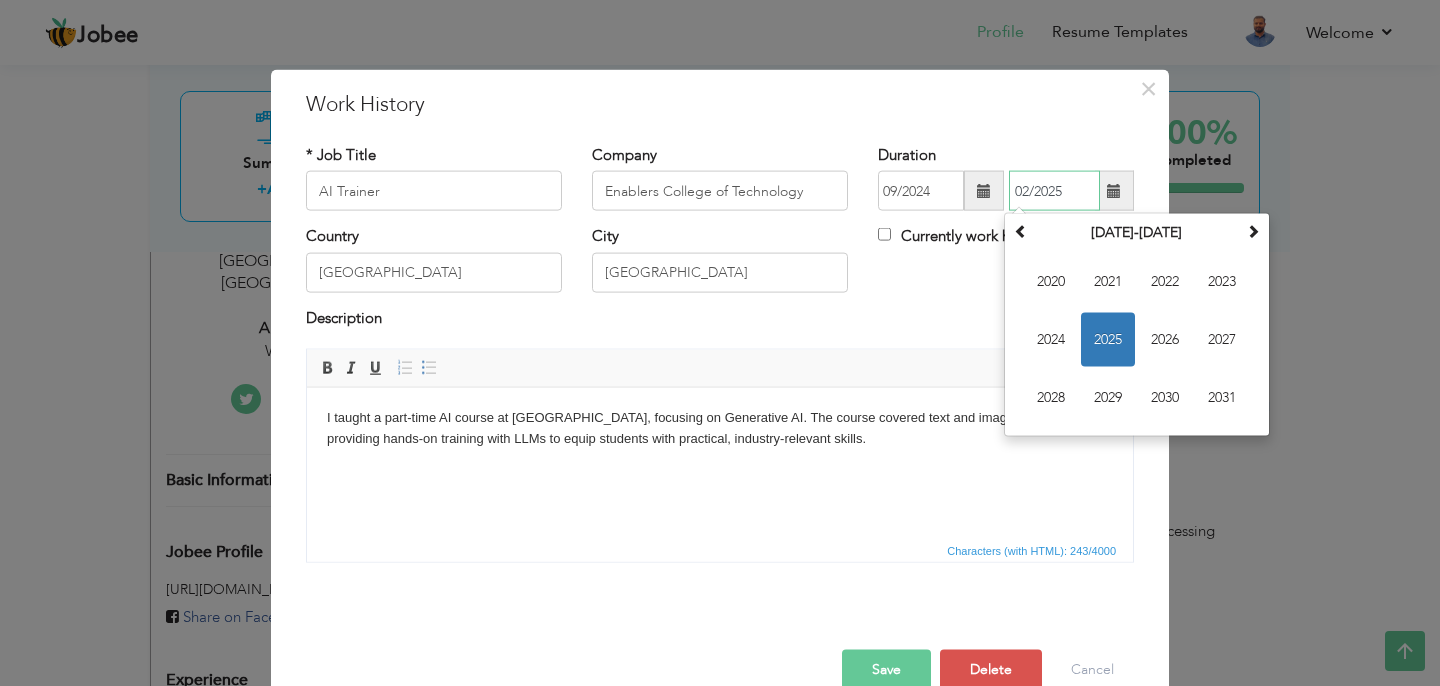 click on "02/2025" at bounding box center (1054, 191) 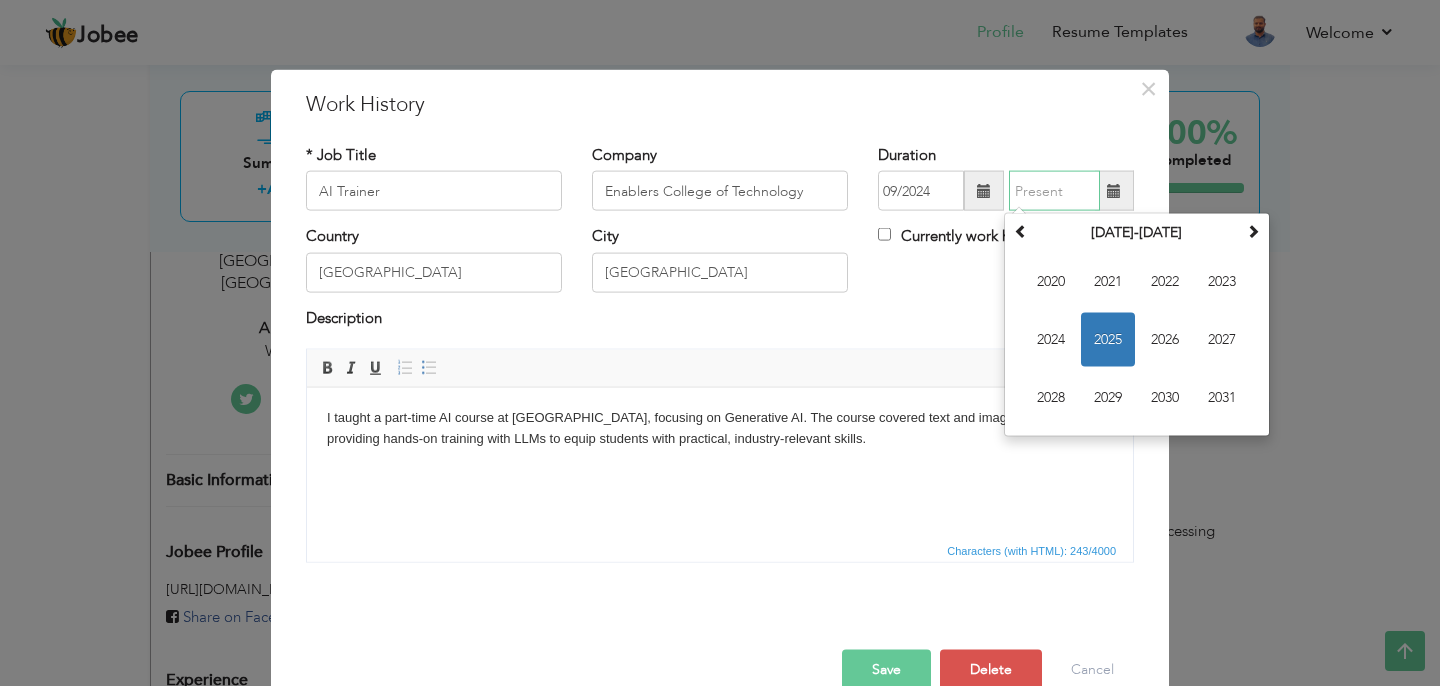 type 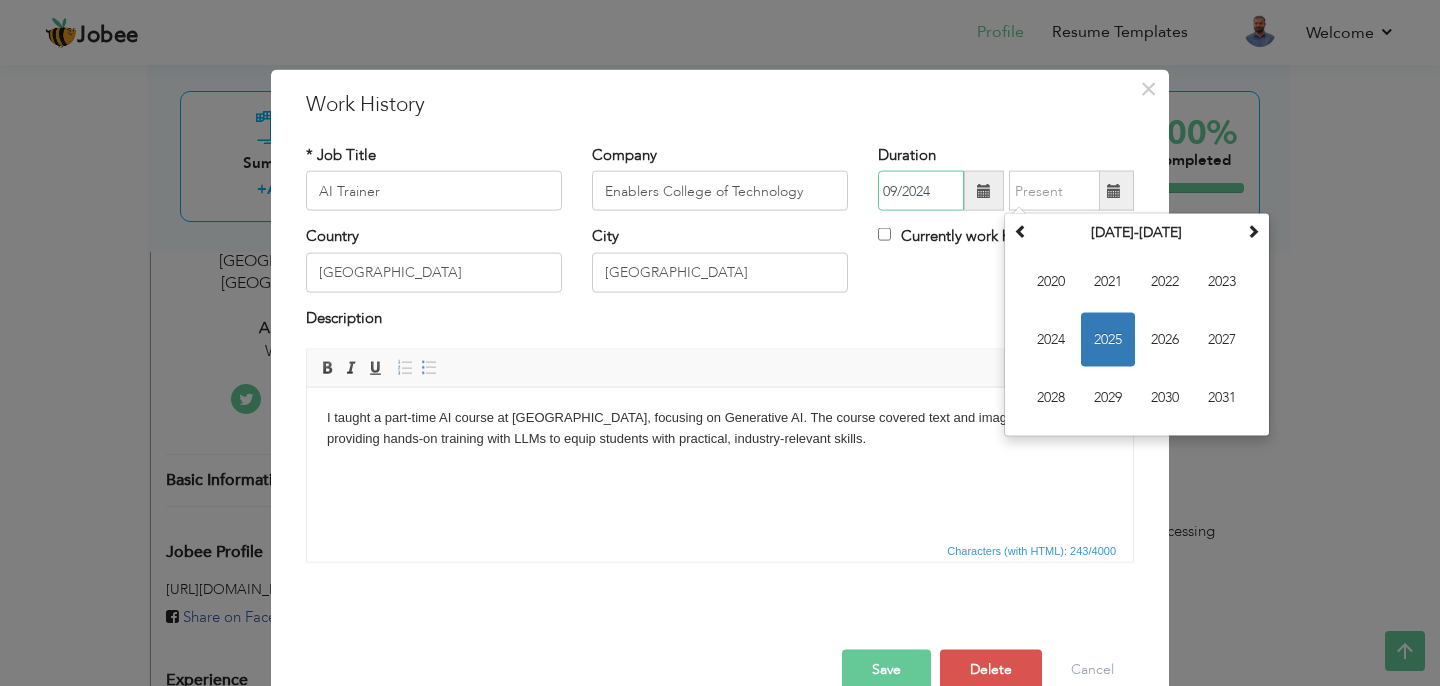 click on "09/2024" at bounding box center (921, 191) 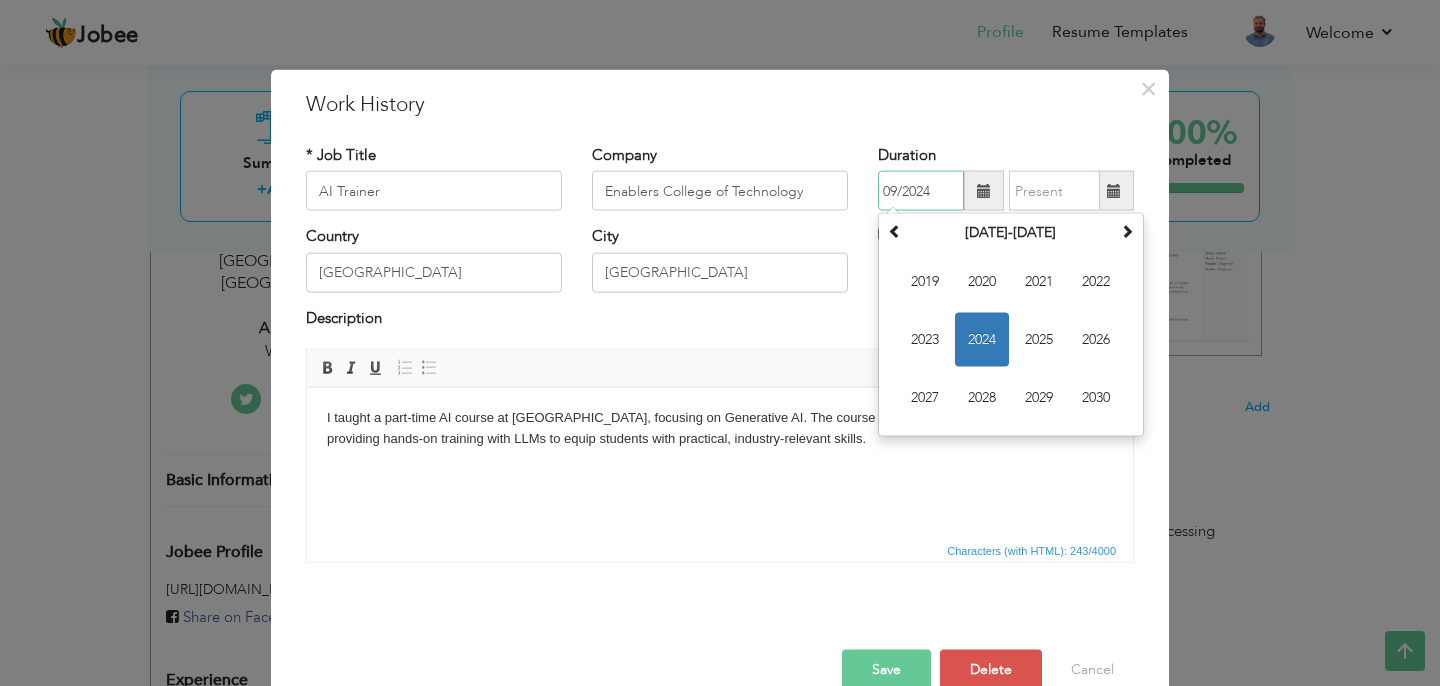 click on "09/2024" at bounding box center (921, 191) 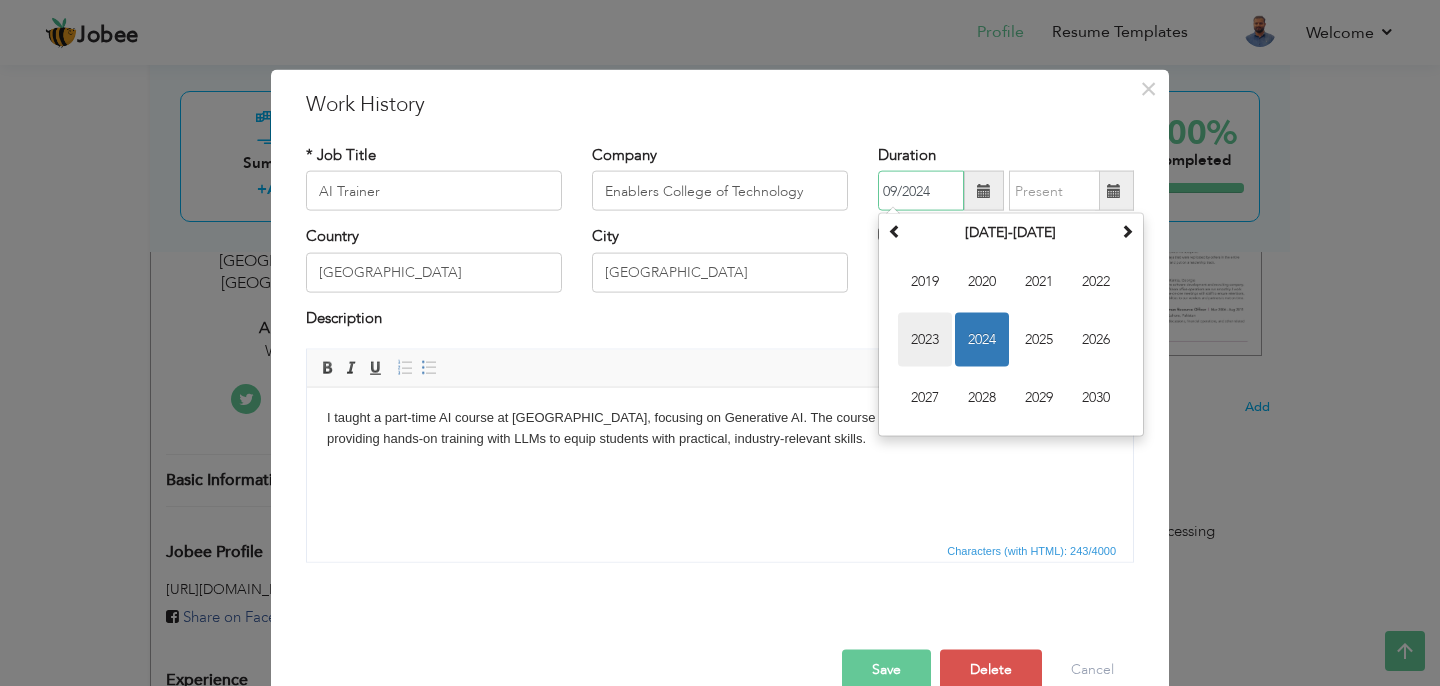 click on "2023" at bounding box center (925, 340) 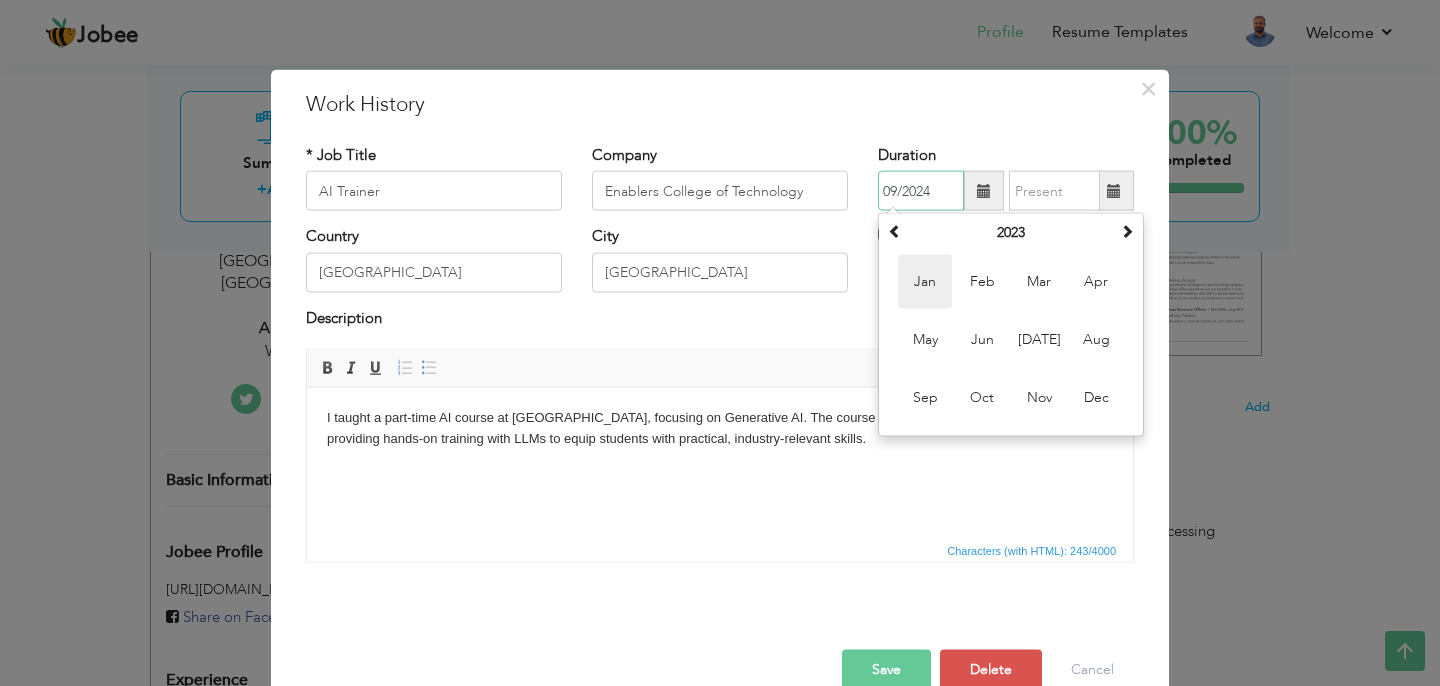 click on "Jan" at bounding box center (925, 282) 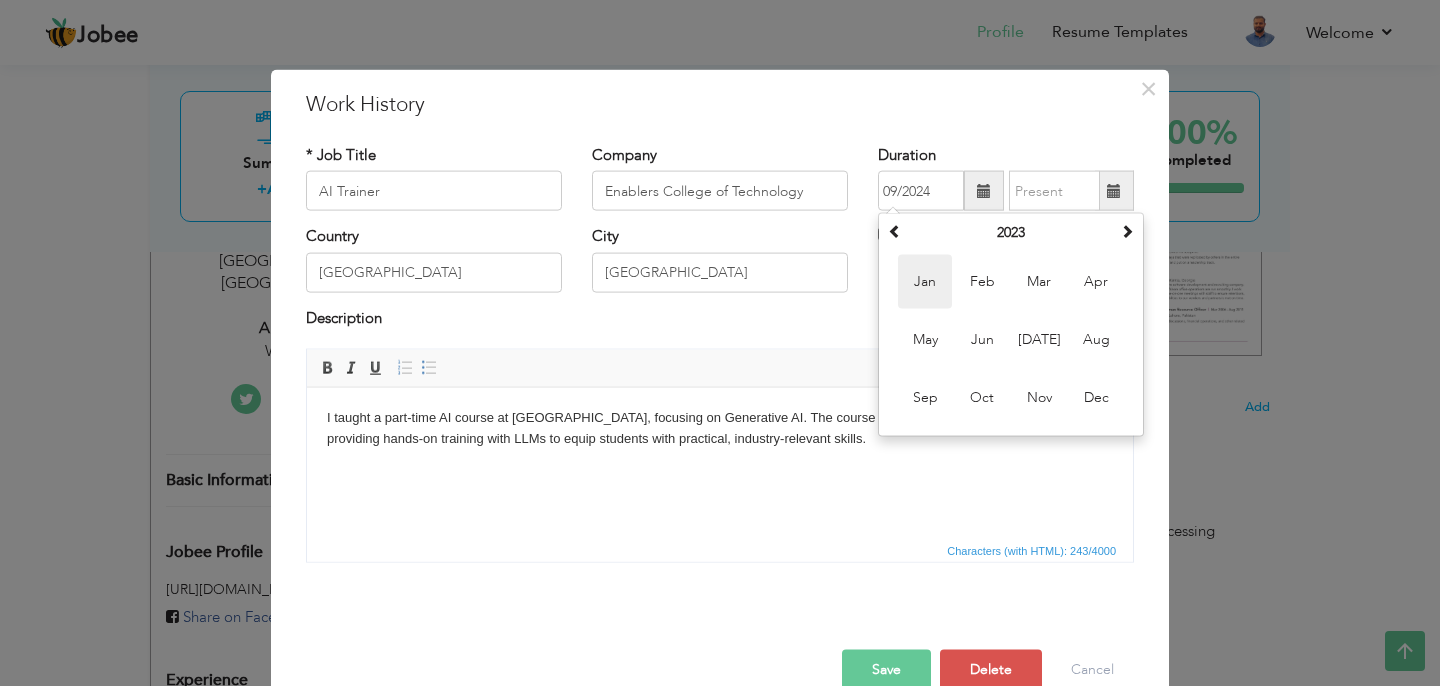 type on "01/2023" 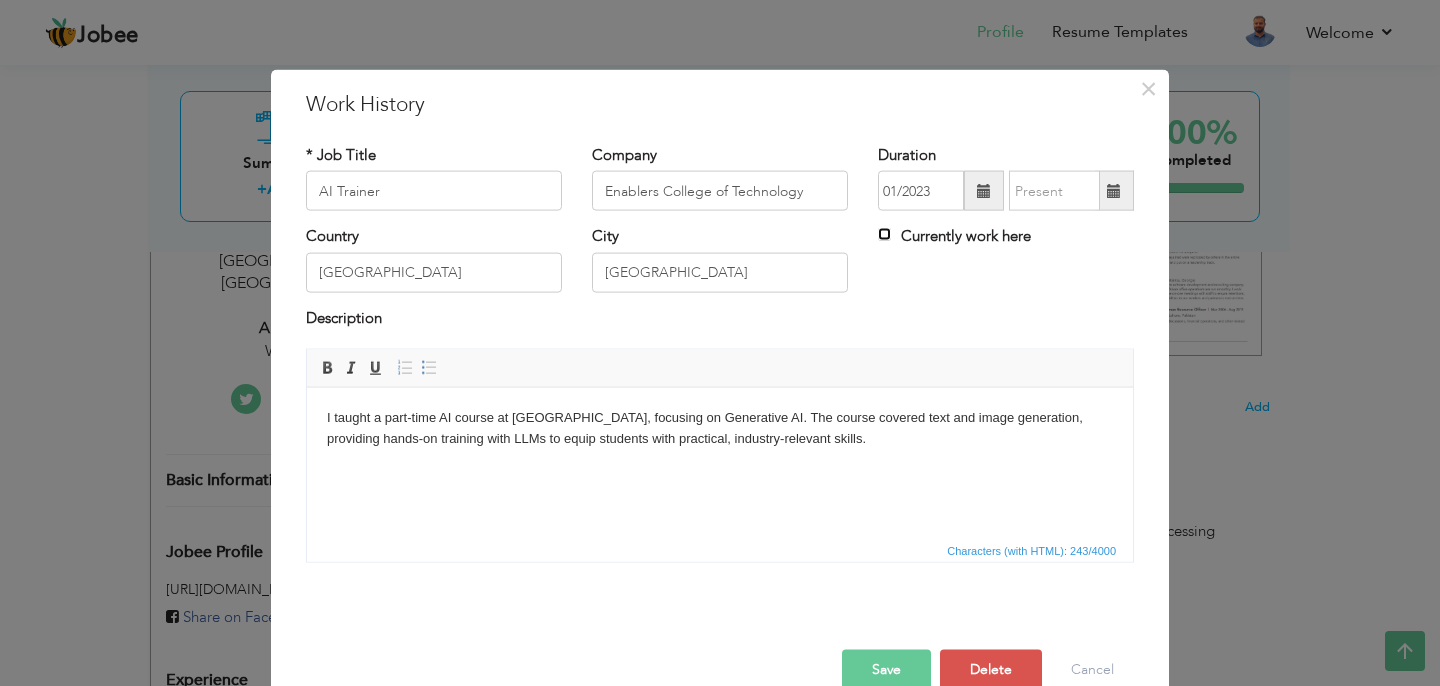 click on "Currently work here" at bounding box center [884, 234] 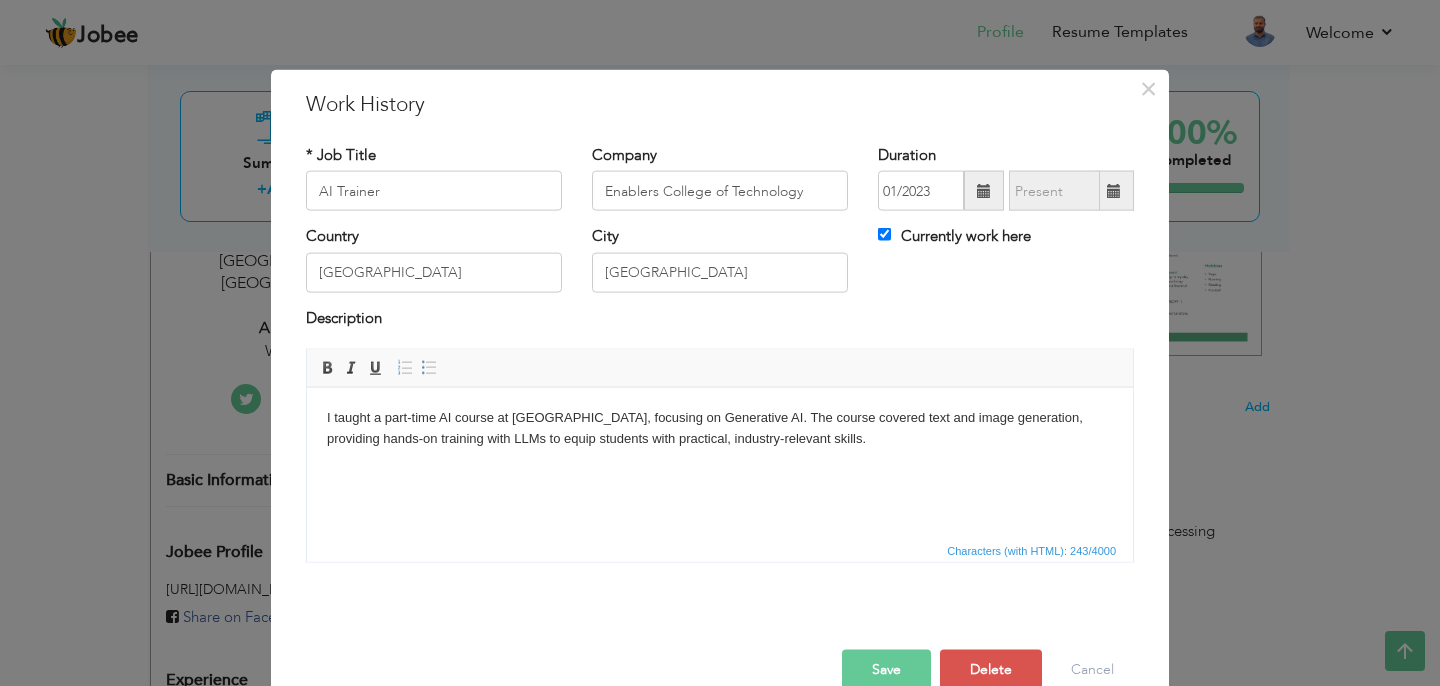 click on "Country
Pakistan
City
Lahore
Currently work here" at bounding box center (720, 266) 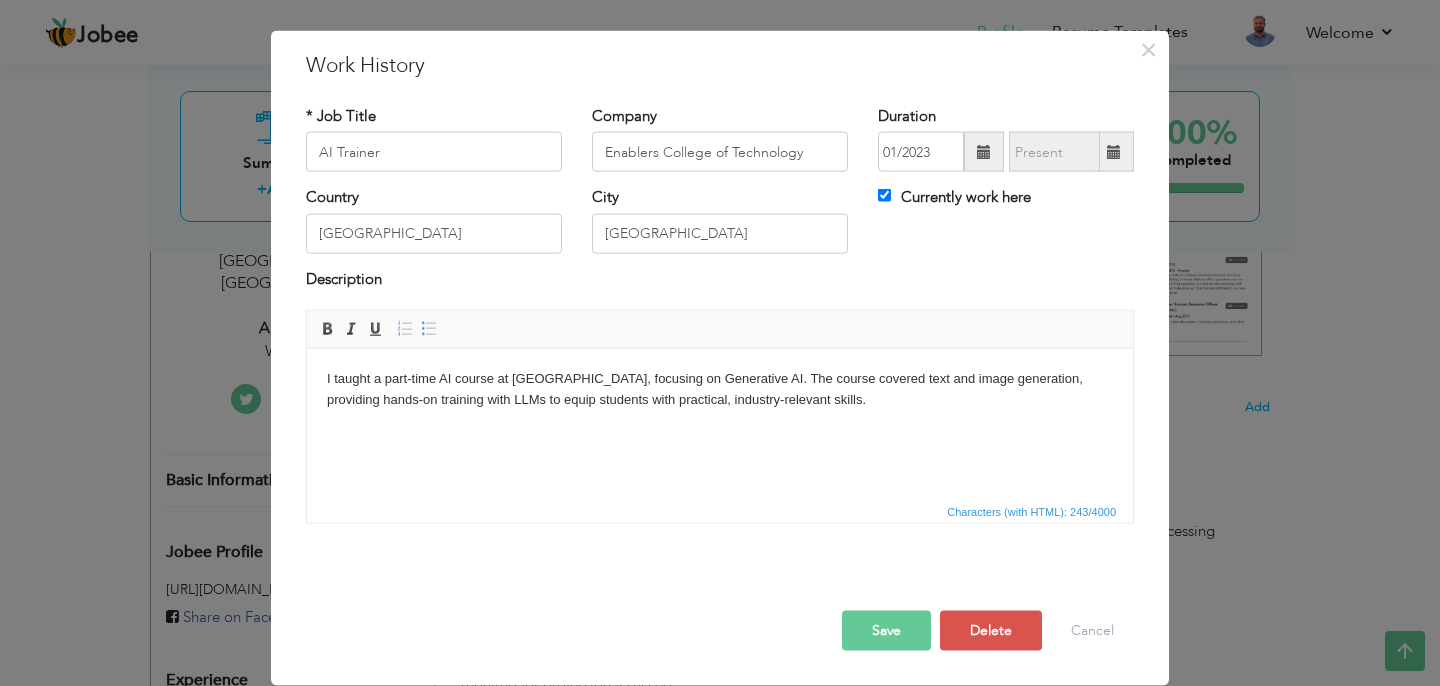 click on "Save" at bounding box center (886, 631) 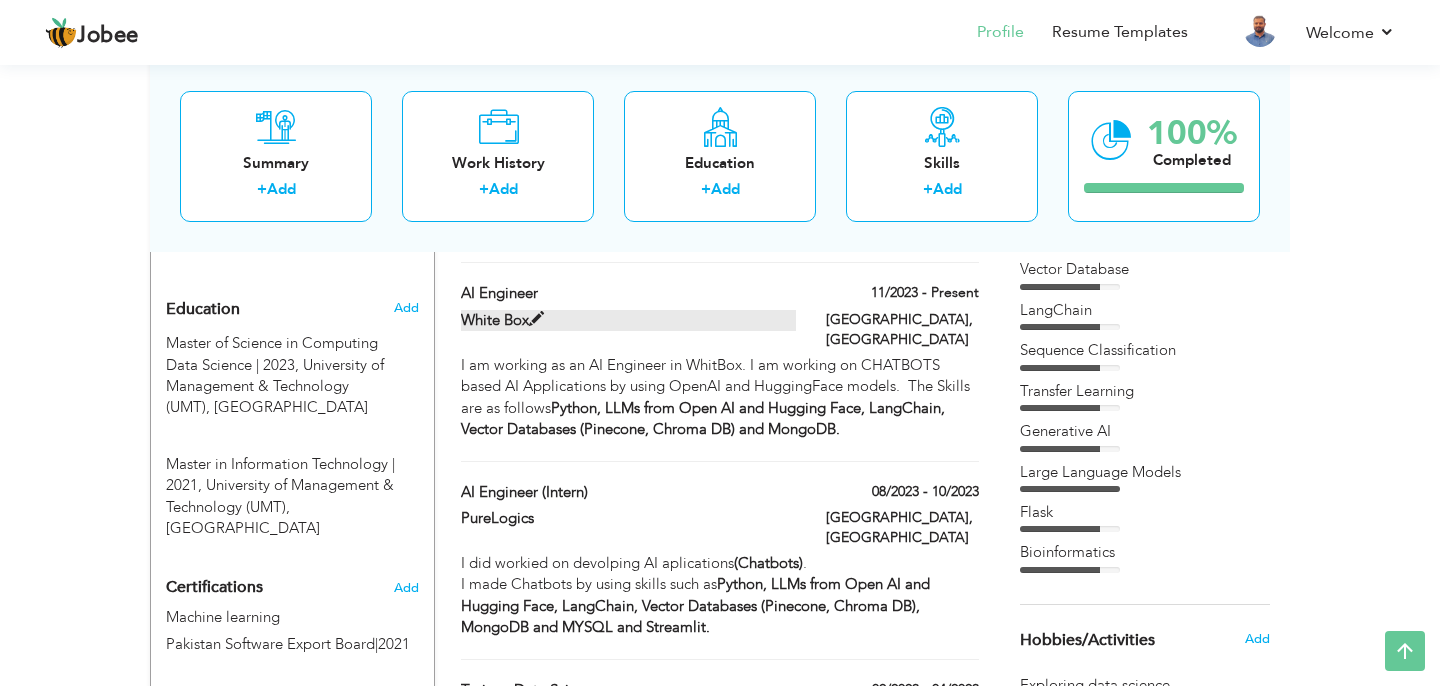 scroll, scrollTop: 838, scrollLeft: 0, axis: vertical 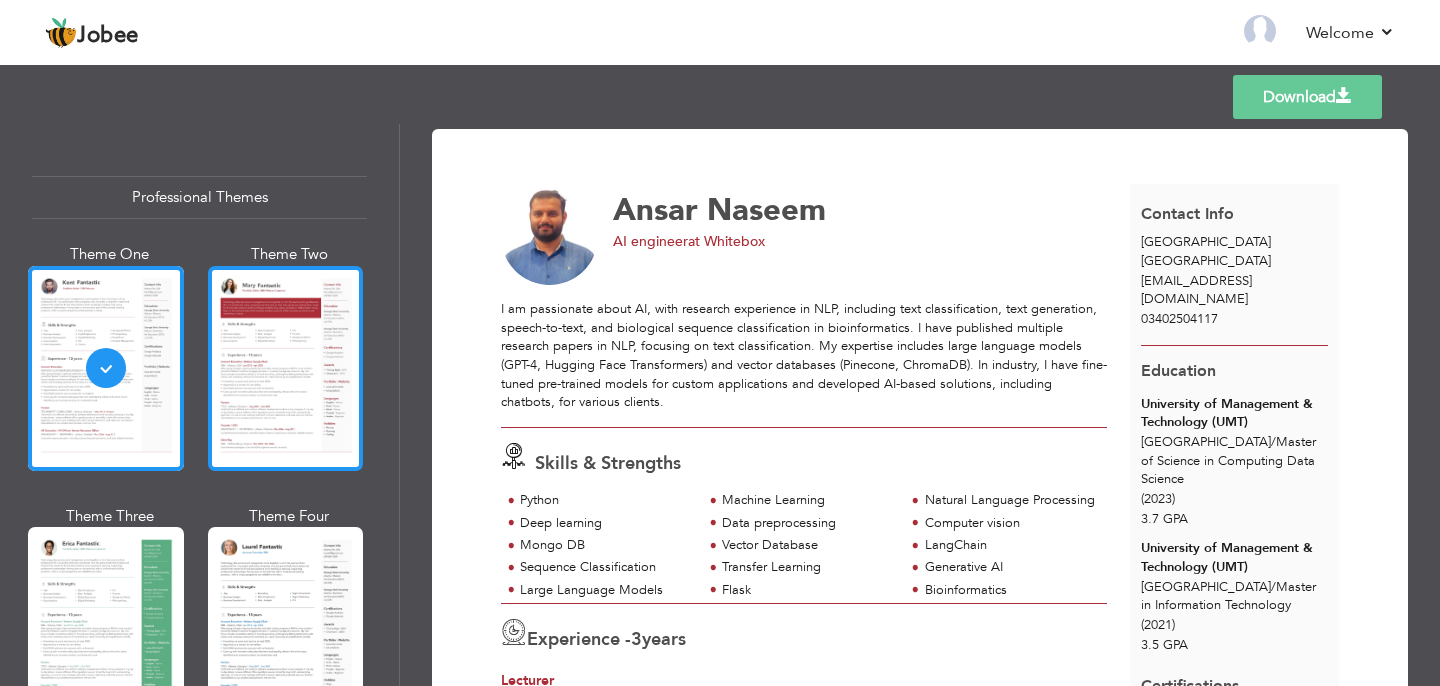 click at bounding box center (286, 368) 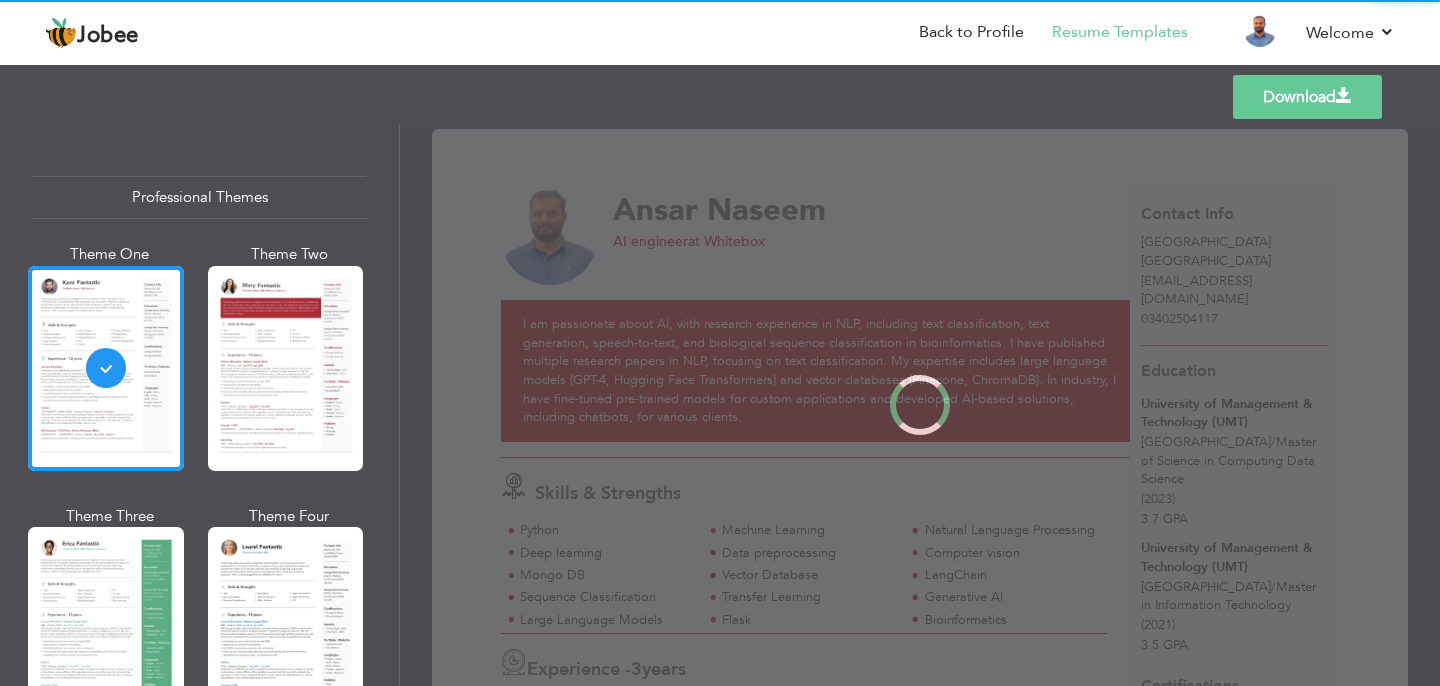 click on "Professional Themes
Theme One
Theme Two
Theme Three
Theme Four" at bounding box center [720, 405] 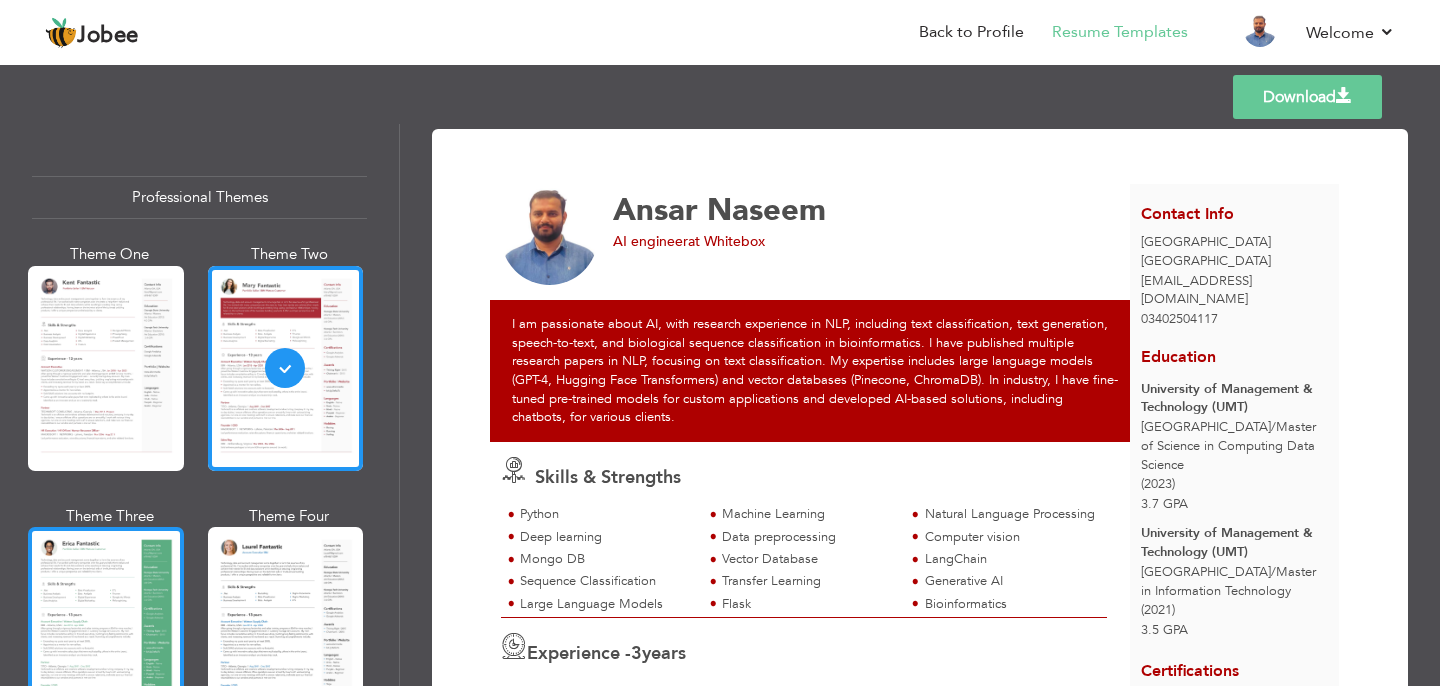 click at bounding box center (106, 629) 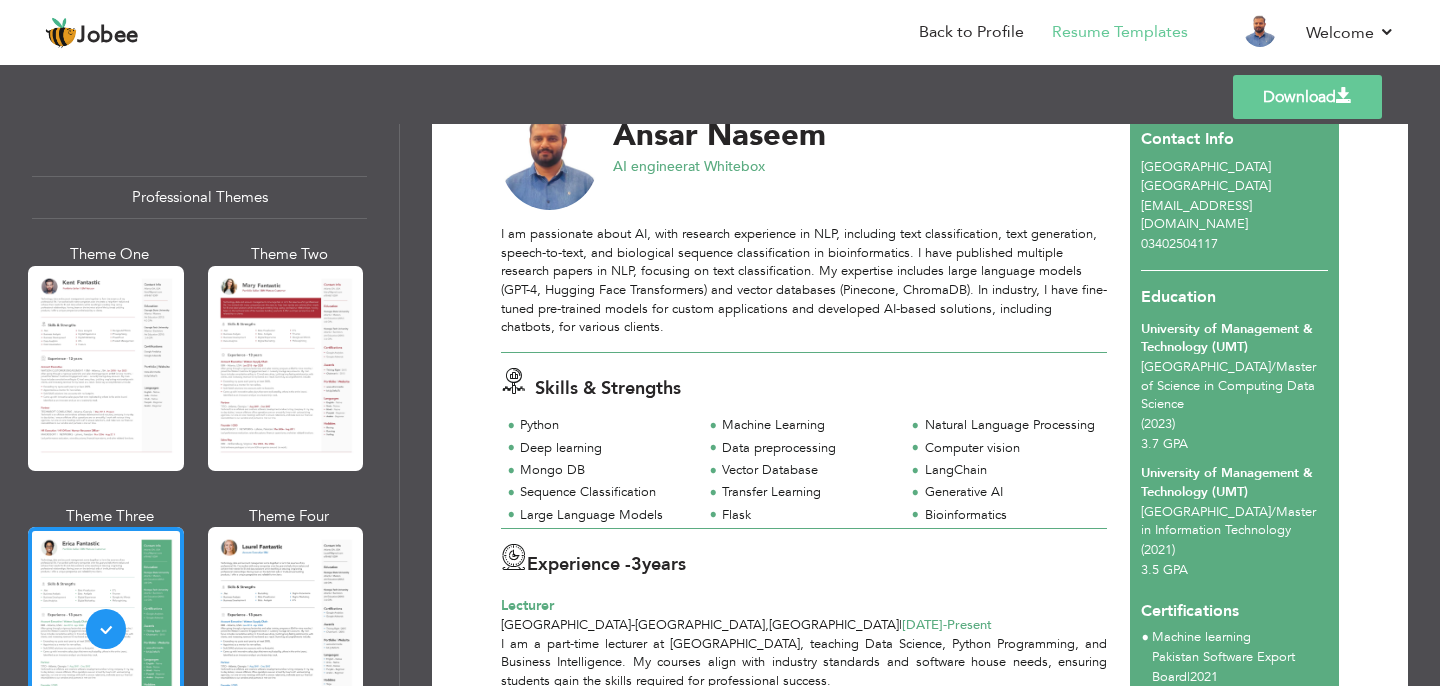 scroll, scrollTop: 109, scrollLeft: 0, axis: vertical 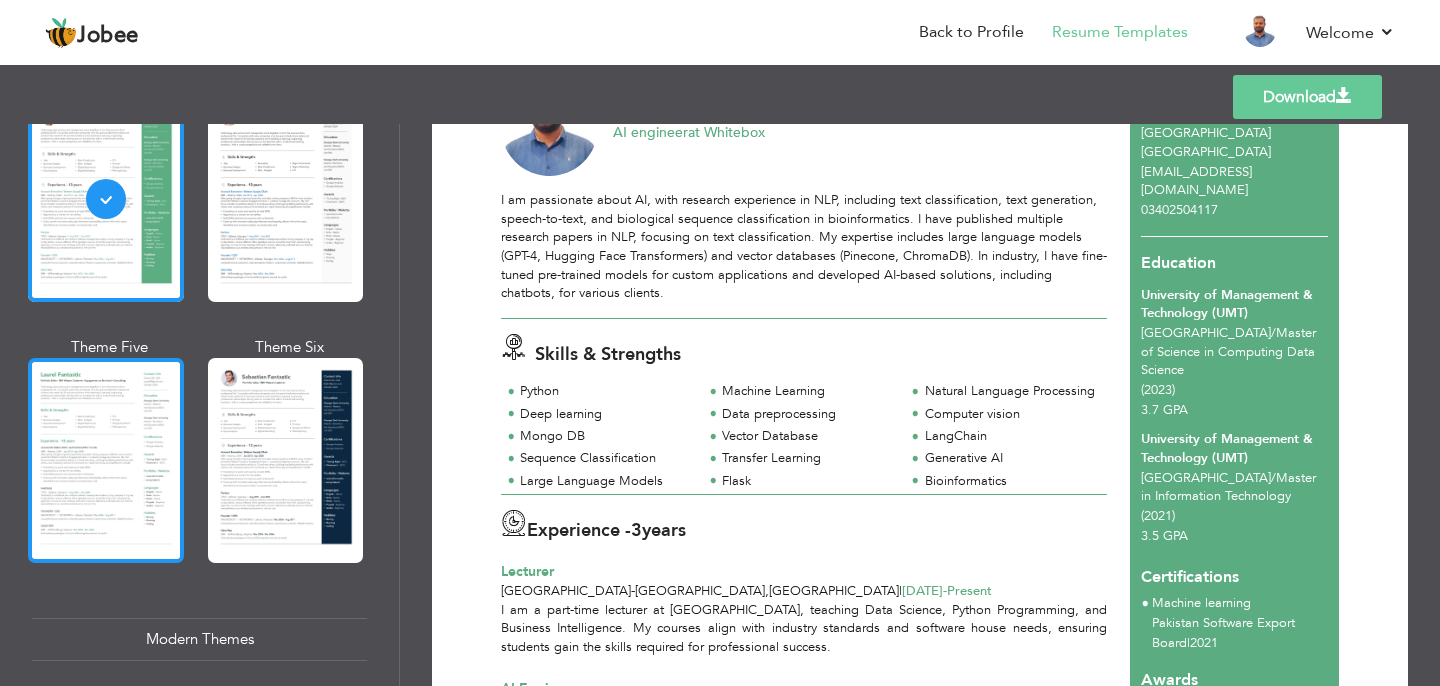 click at bounding box center (106, 460) 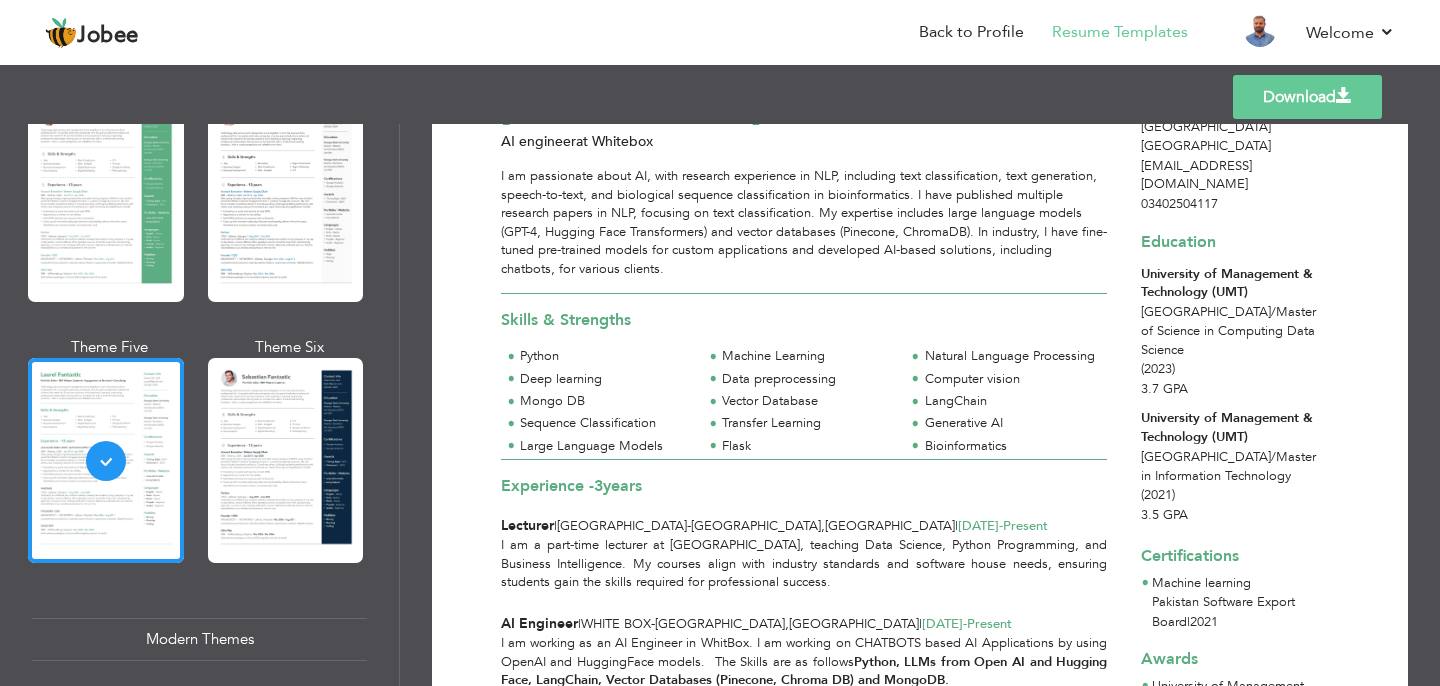 scroll, scrollTop: 0, scrollLeft: 0, axis: both 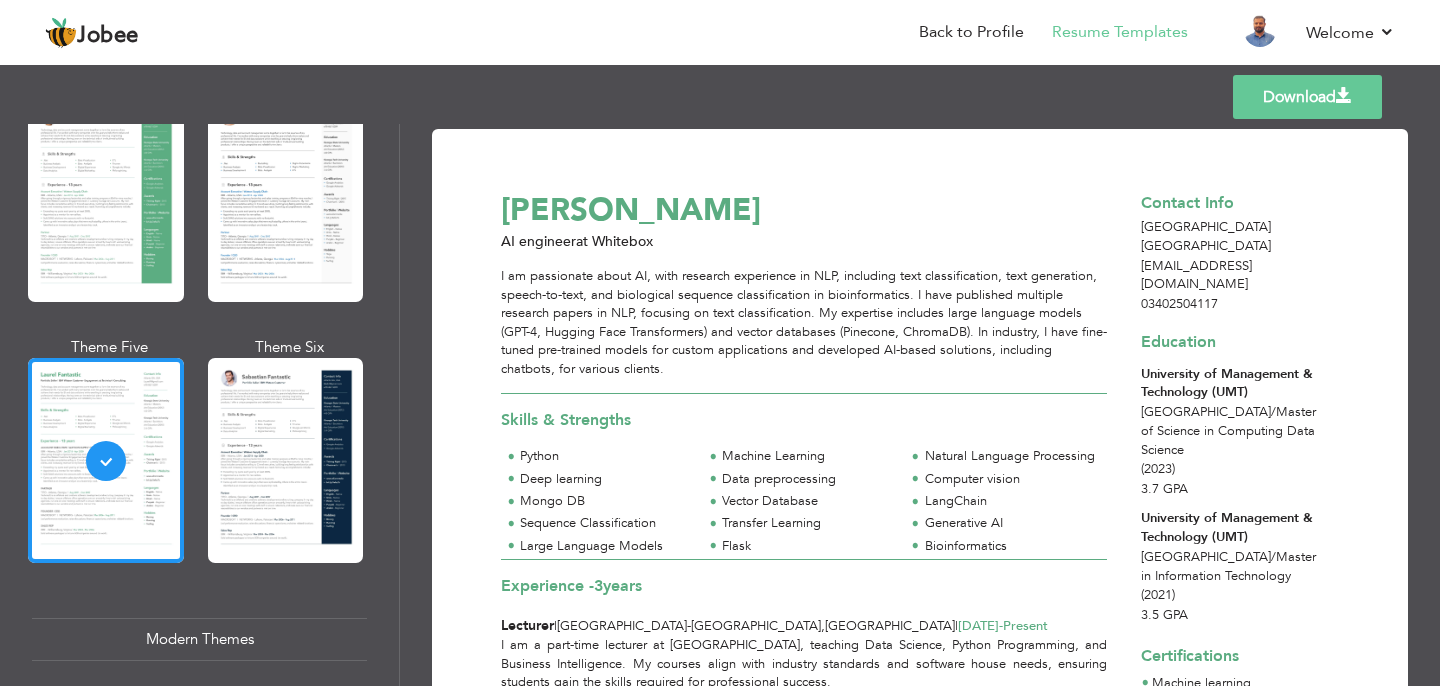 click on "Download" at bounding box center (1307, 97) 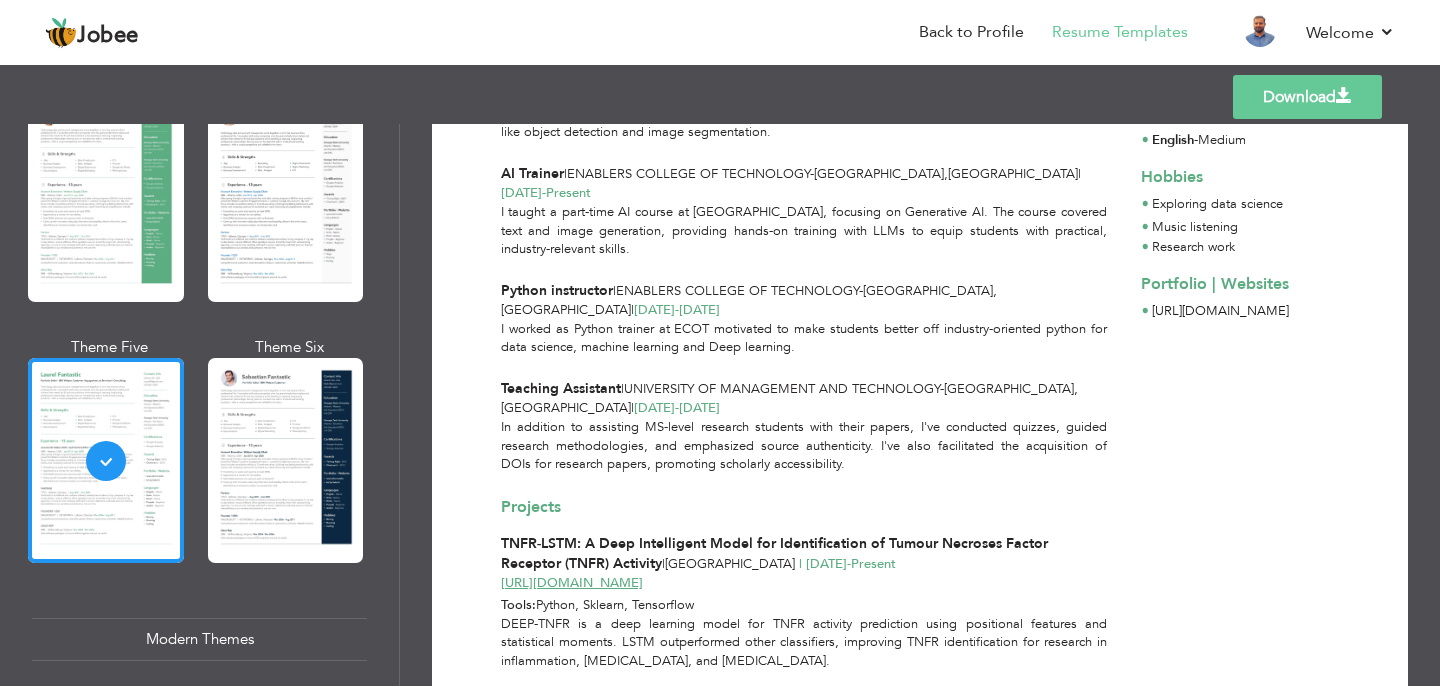 scroll, scrollTop: 855, scrollLeft: 0, axis: vertical 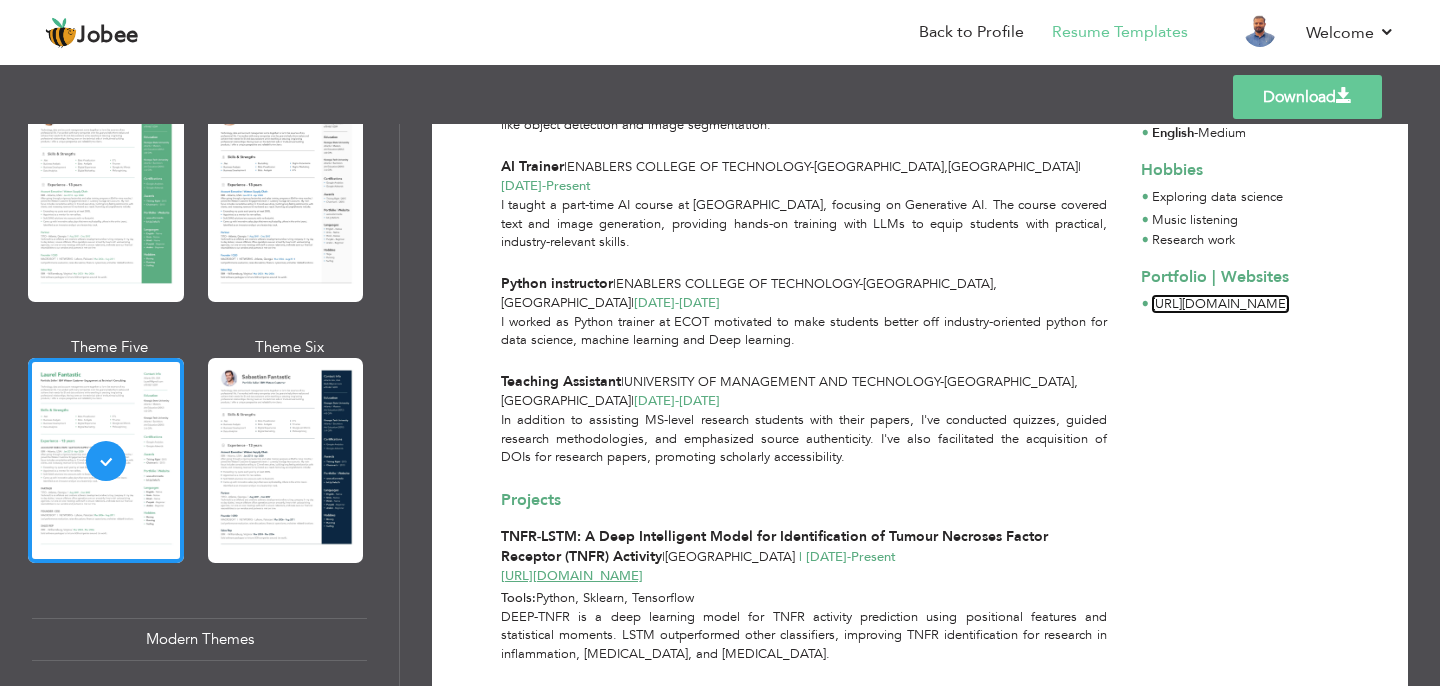 click on "https://ansar390.github.io/My-Portfolio/" at bounding box center (1220, 304) 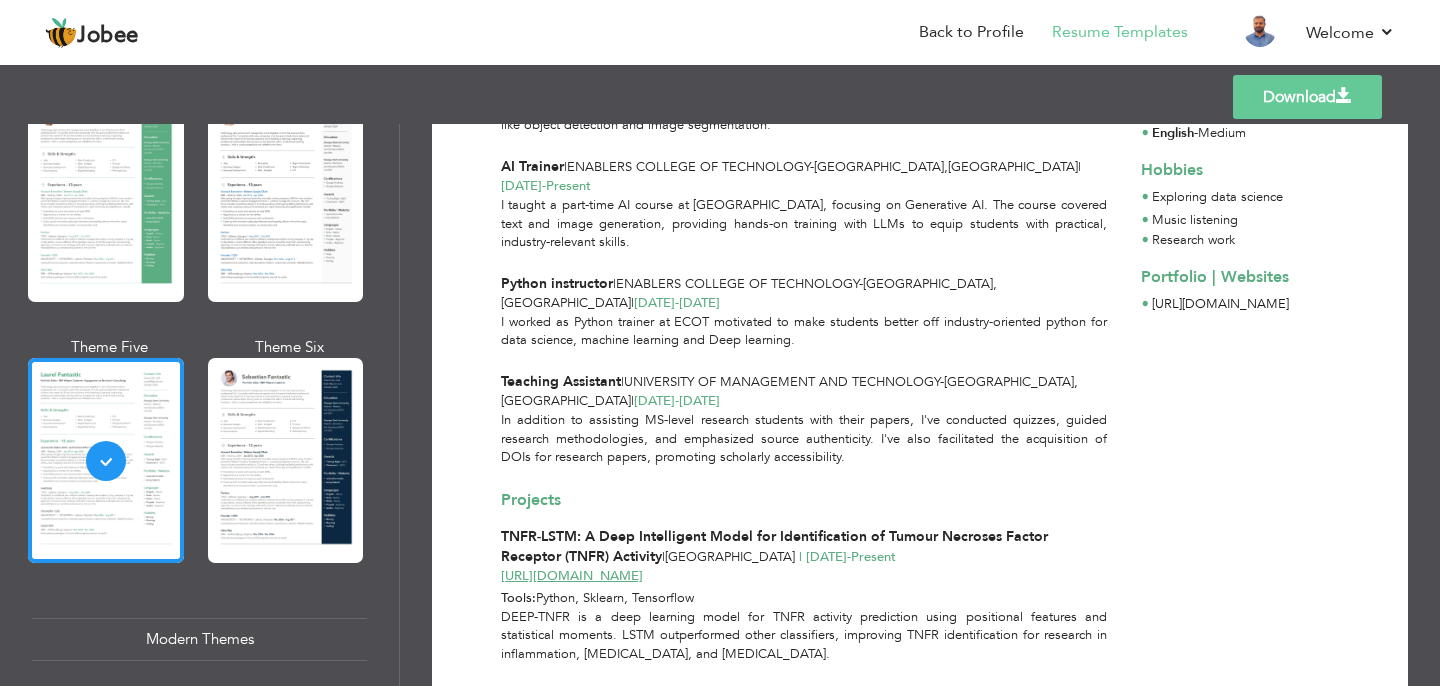 click on "In addition to assisting MS-level research students with their papers, I've conducted quizzes, guided research methodologies, and emphasized source authenticity. I've also facilitated the acquisition of DOIs for research papers, promoting scholarly accessibility." at bounding box center (804, 442) 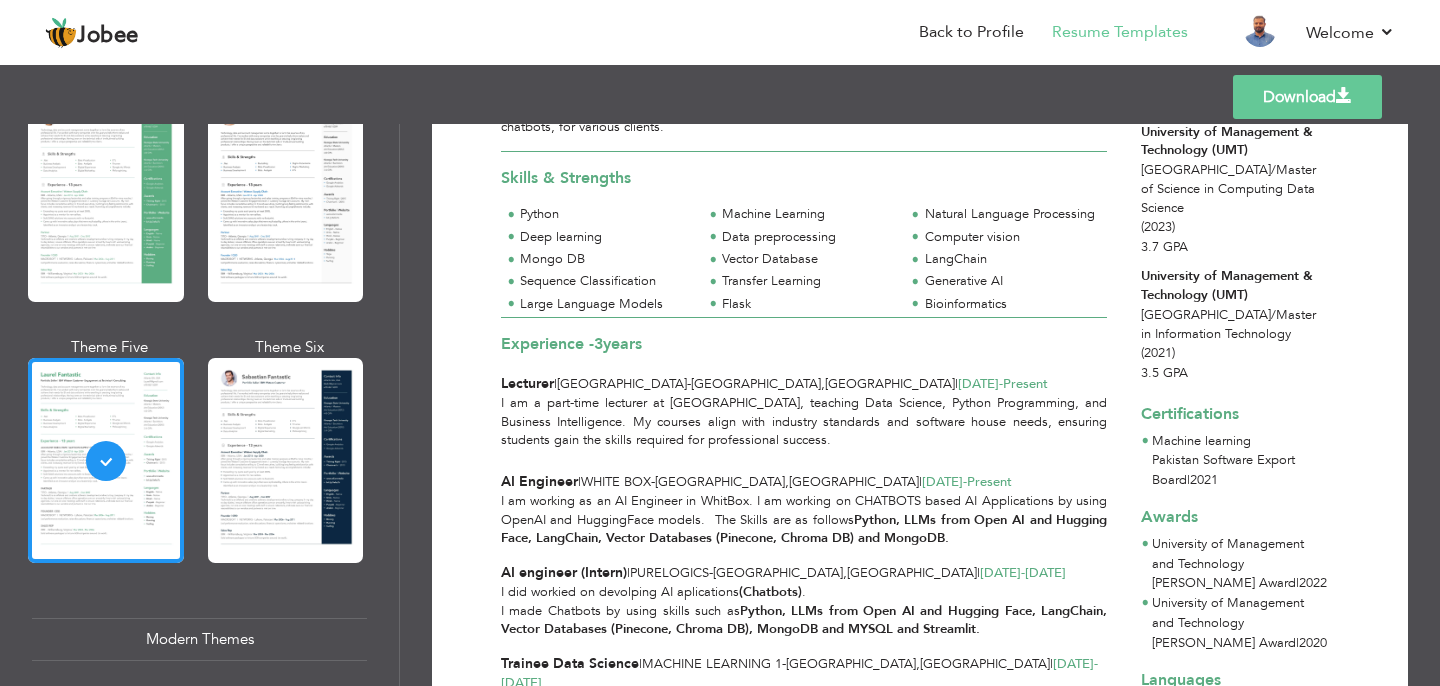 scroll, scrollTop: 0, scrollLeft: 0, axis: both 